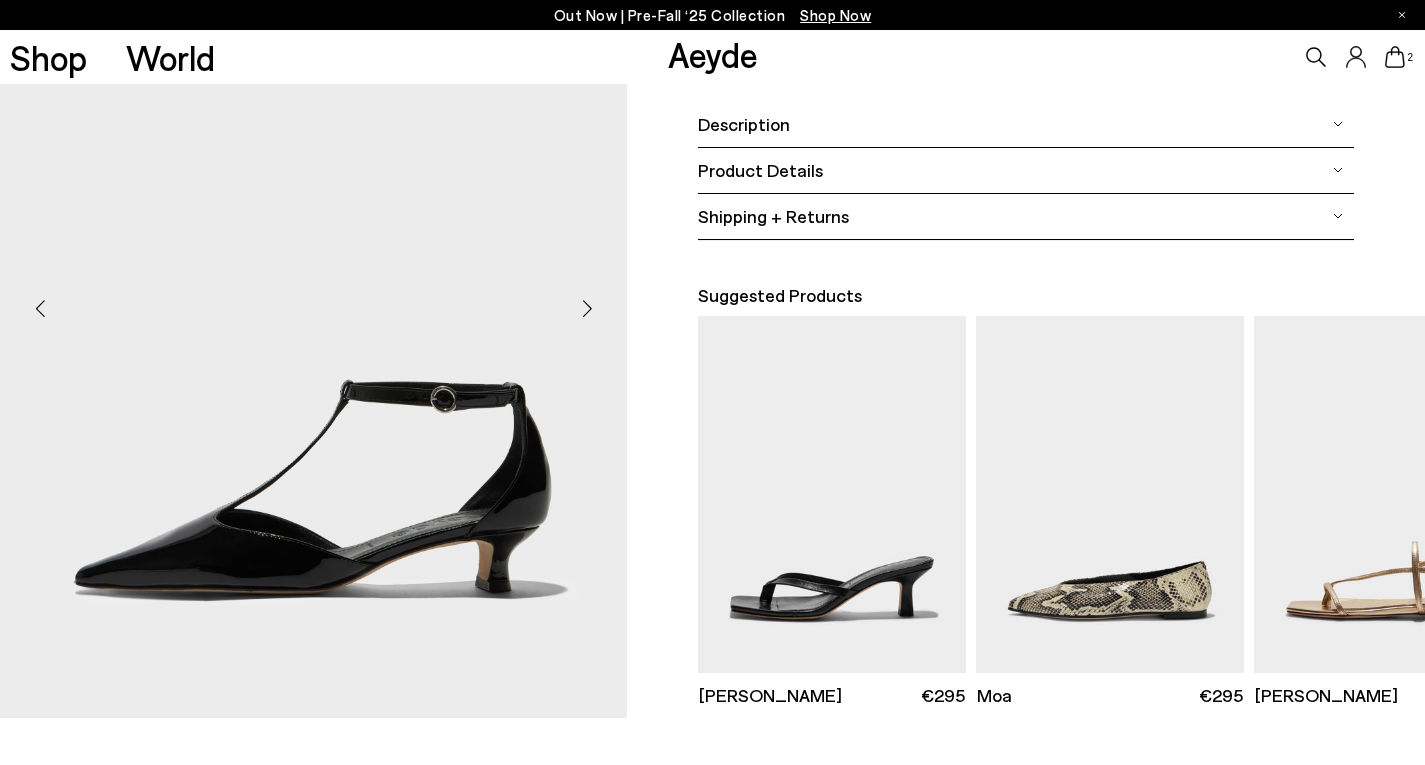 scroll, scrollTop: 362, scrollLeft: 0, axis: vertical 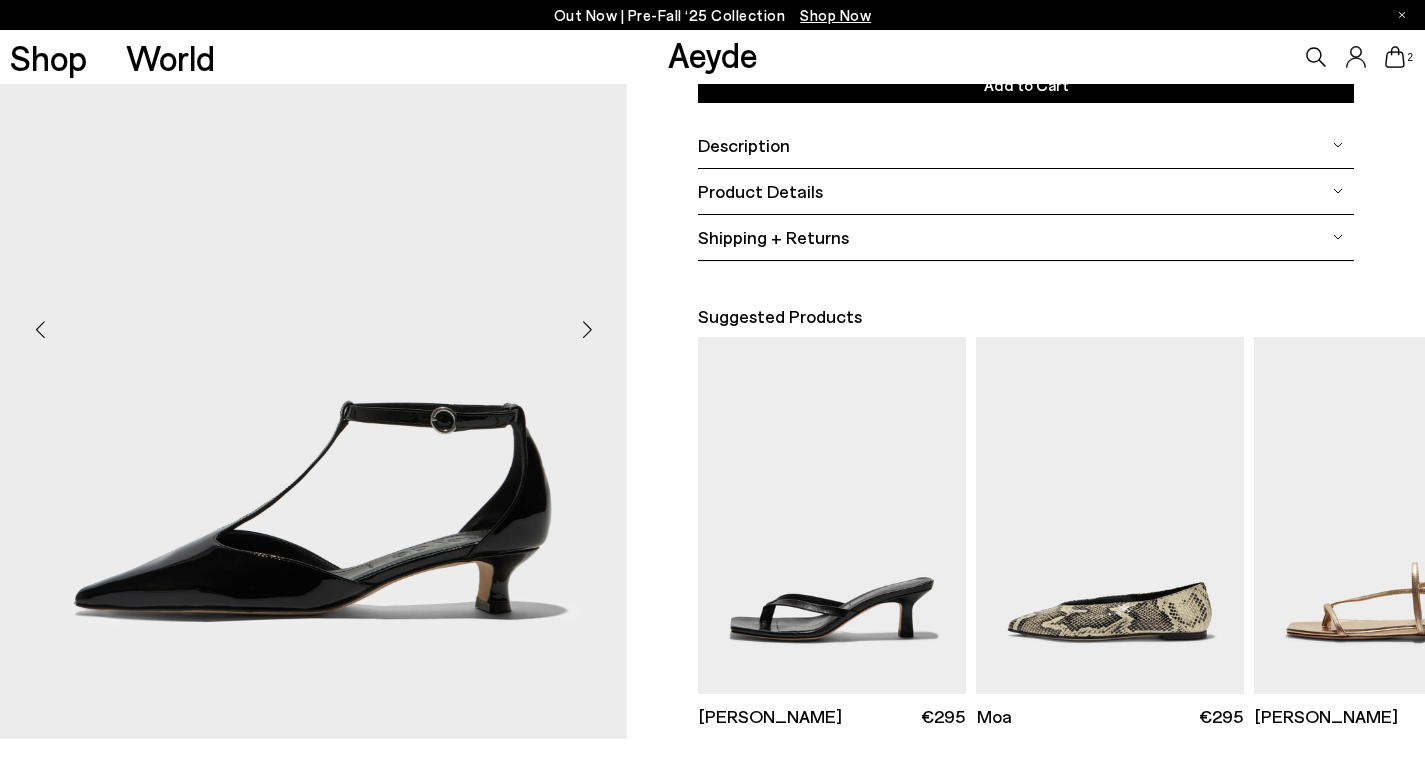 click at bounding box center (587, 329) 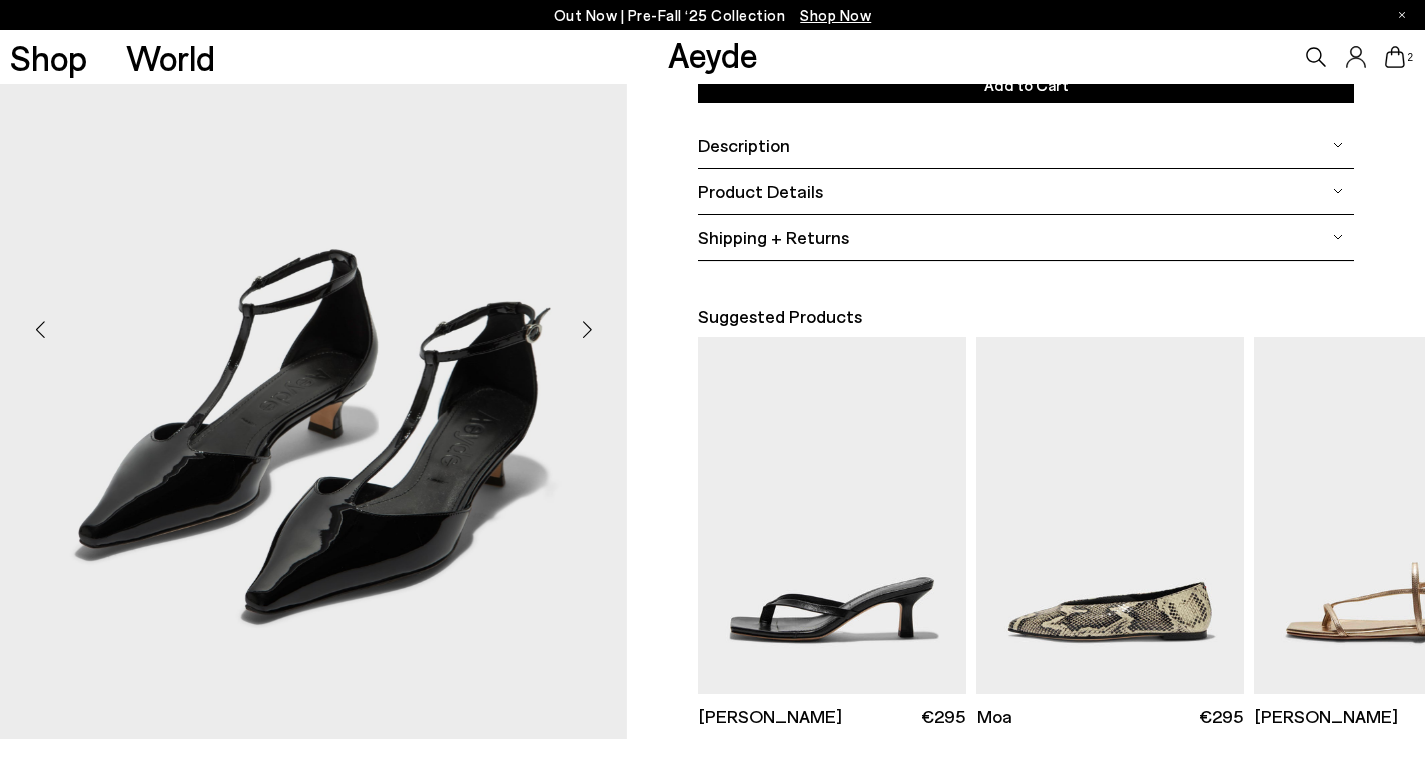 click at bounding box center [587, 329] 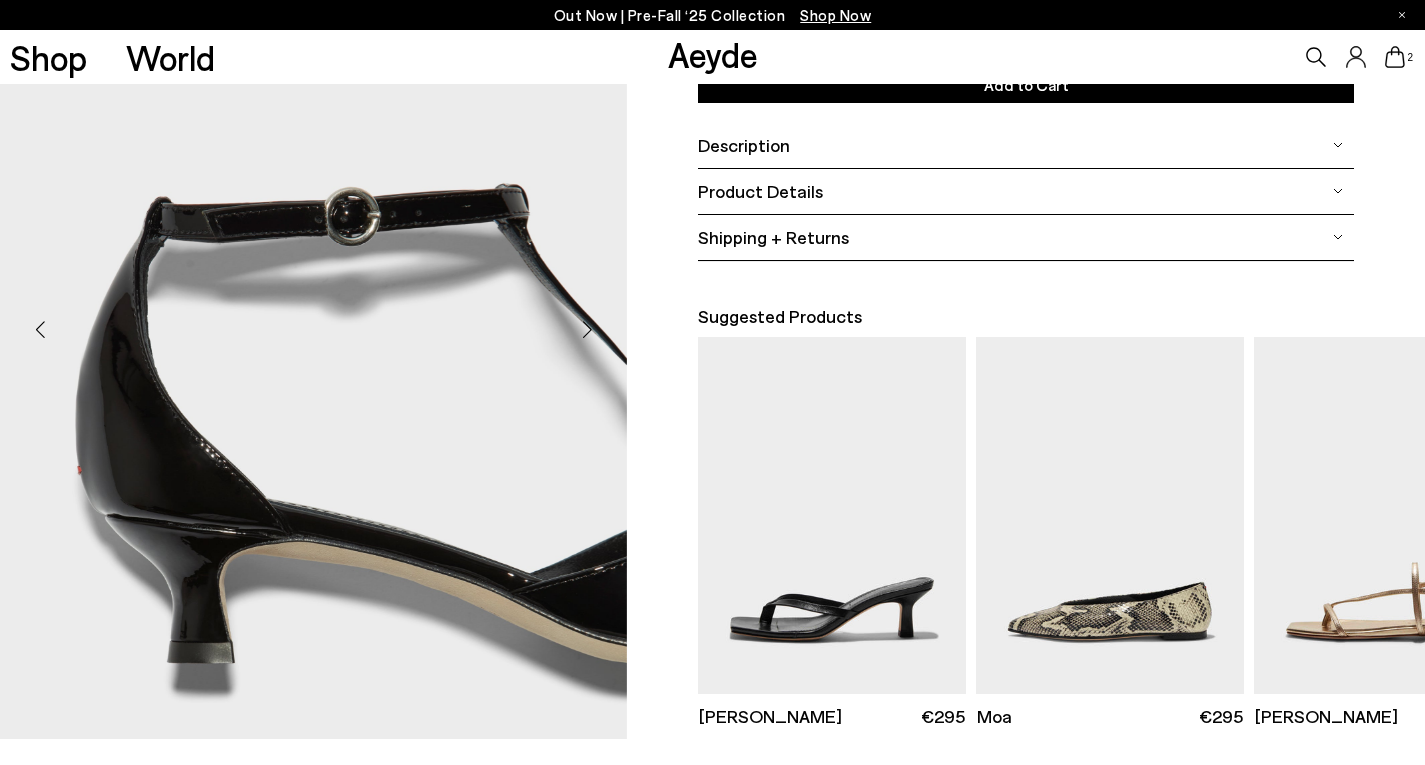 click at bounding box center [587, 329] 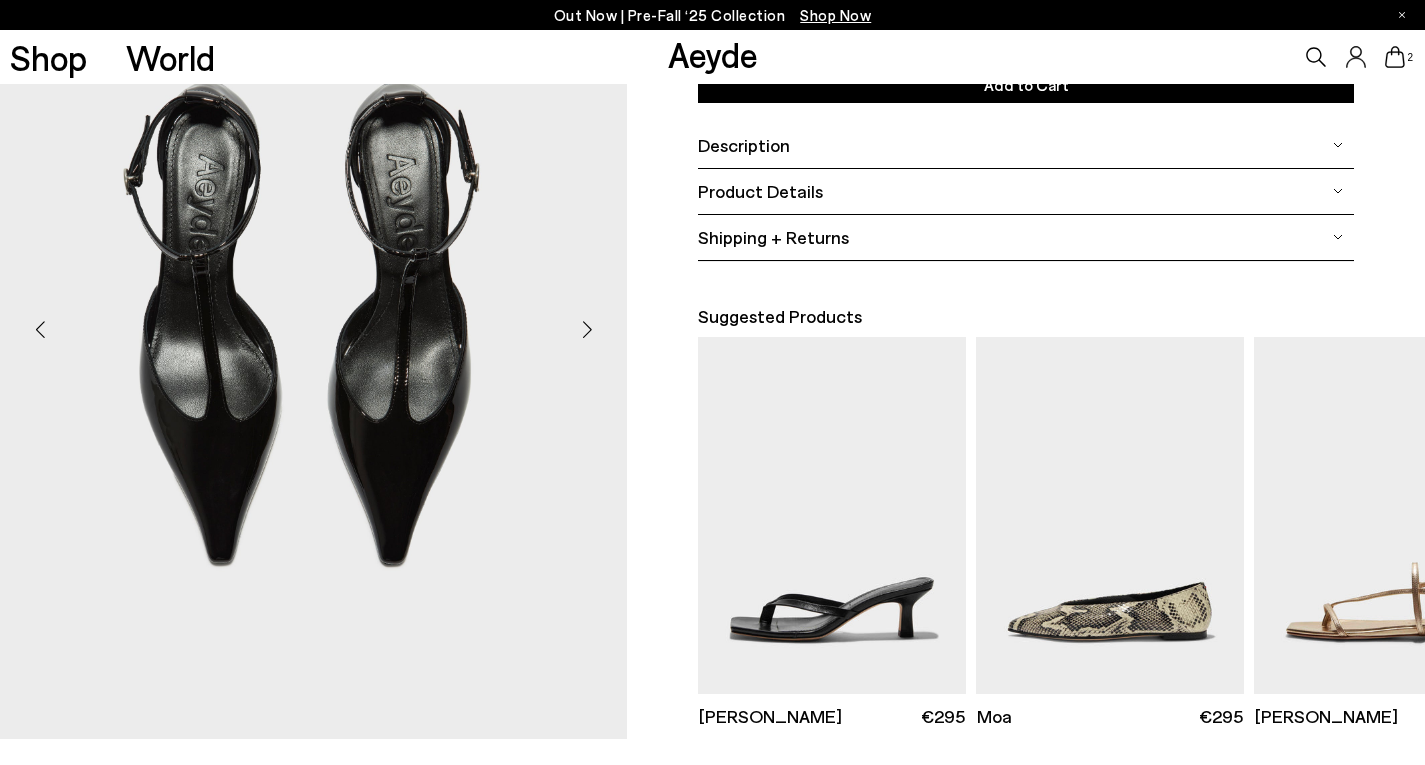 click at bounding box center [587, 329] 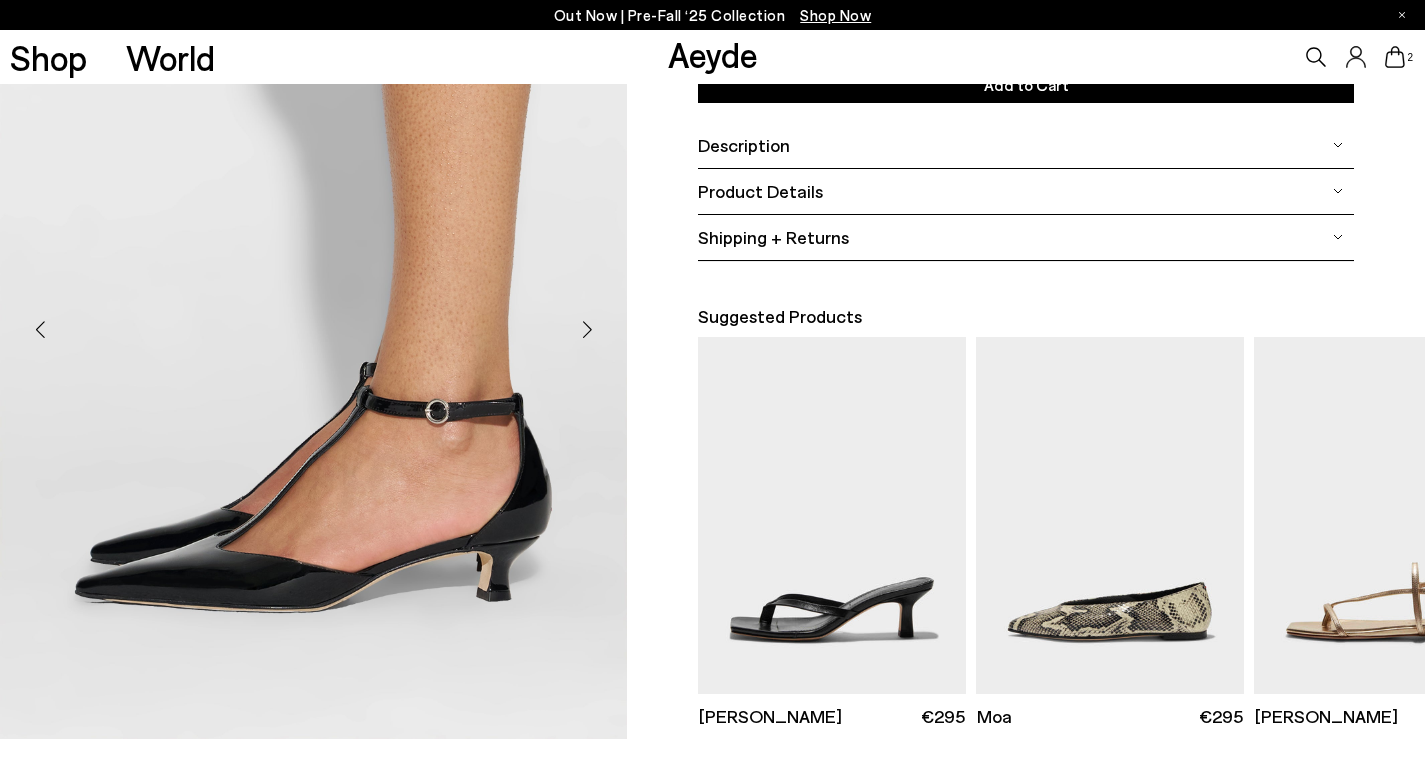 click at bounding box center (587, 329) 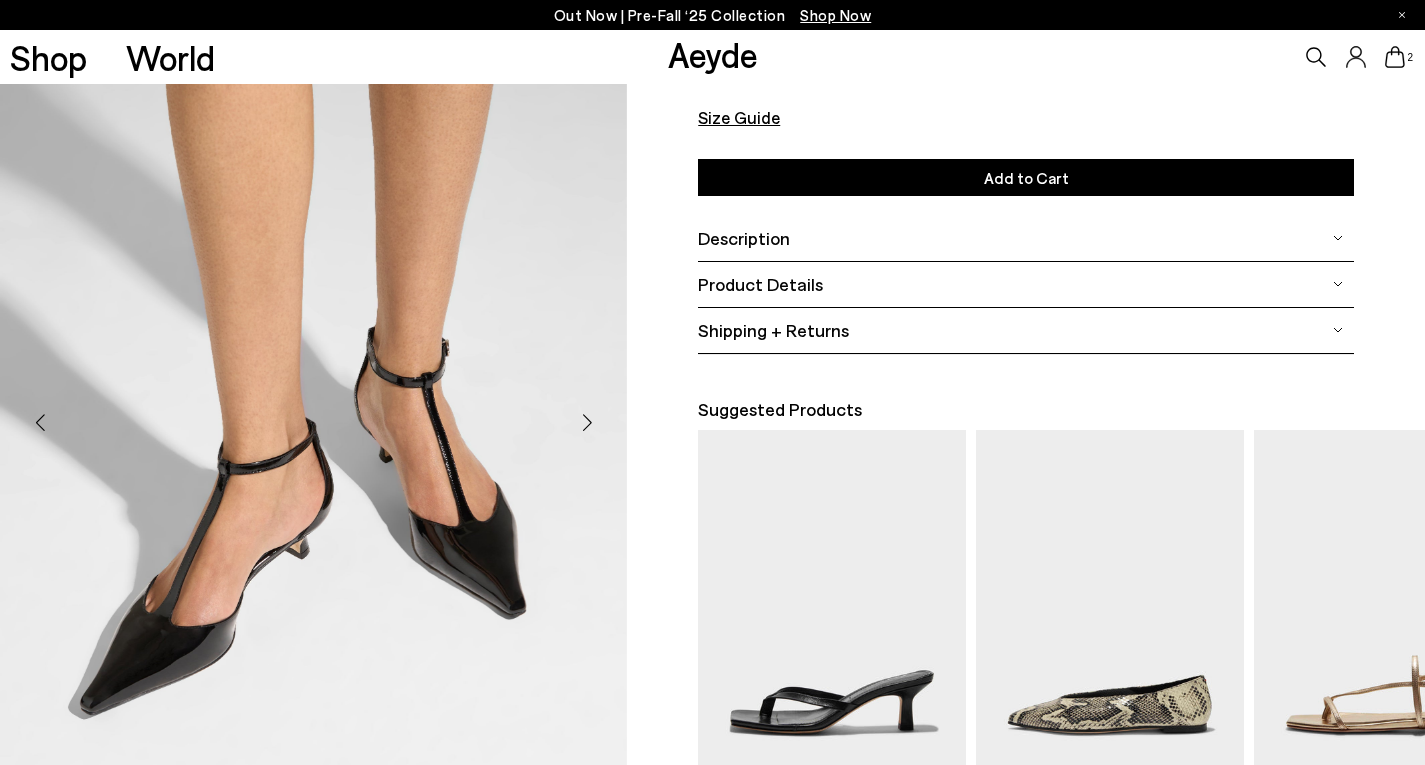 scroll, scrollTop: 0, scrollLeft: 0, axis: both 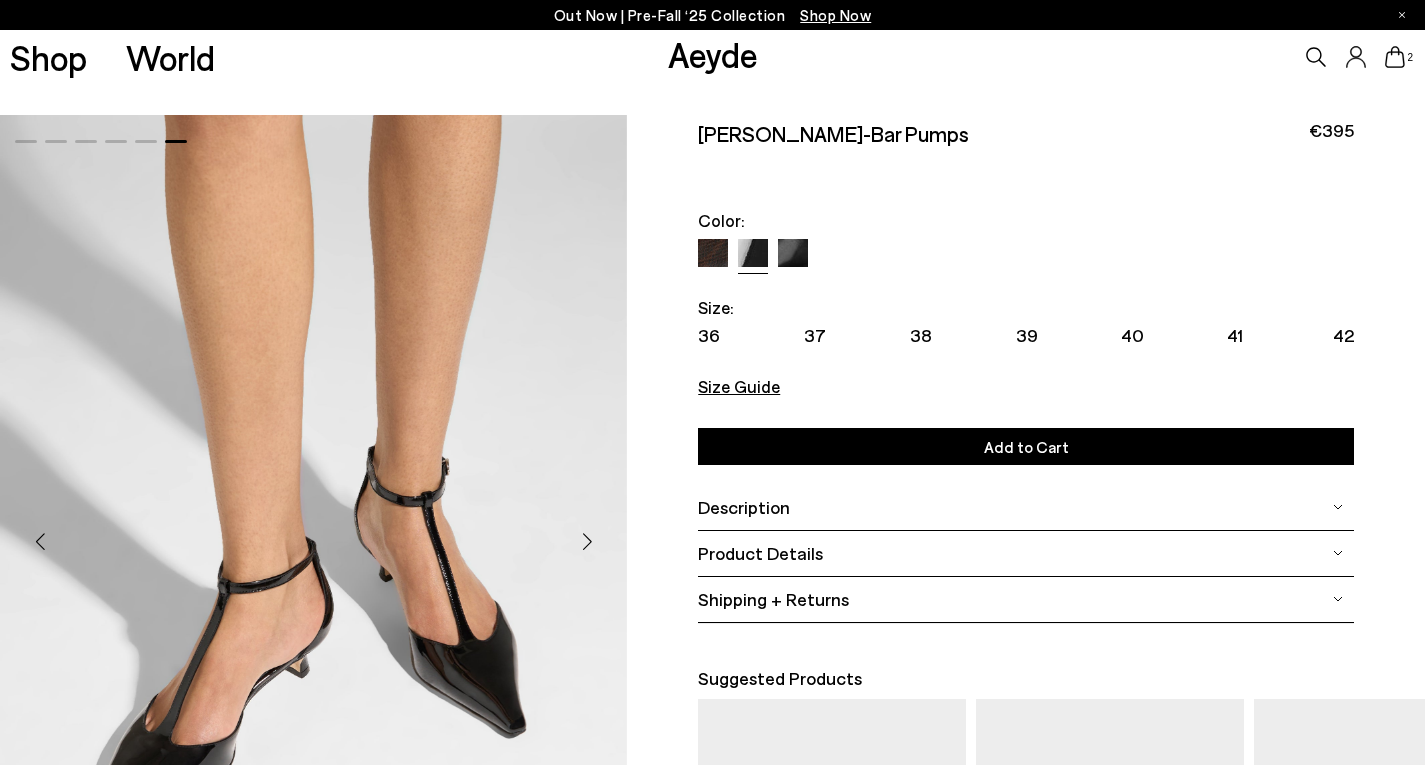 click at bounding box center [793, 254] 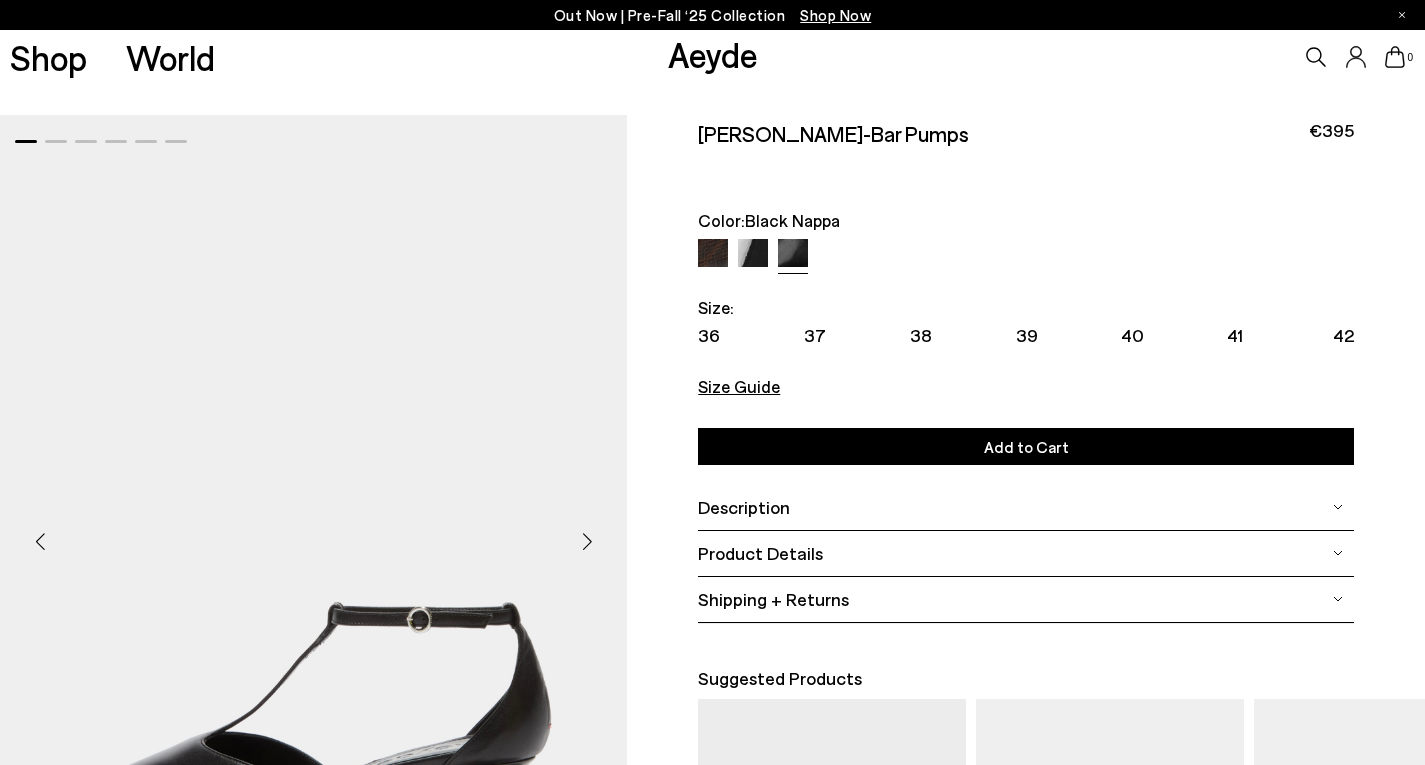 scroll, scrollTop: 0, scrollLeft: 0, axis: both 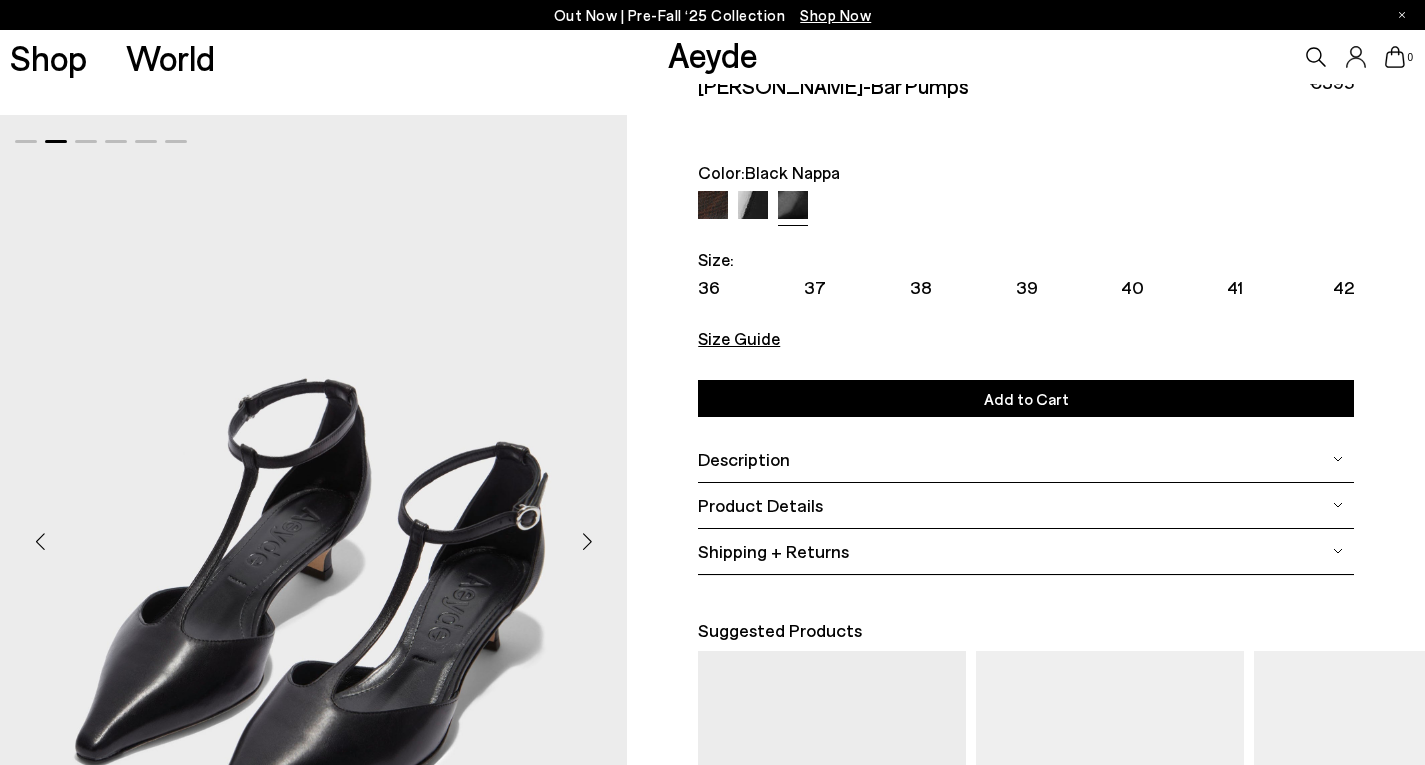 click at bounding box center (587, 541) 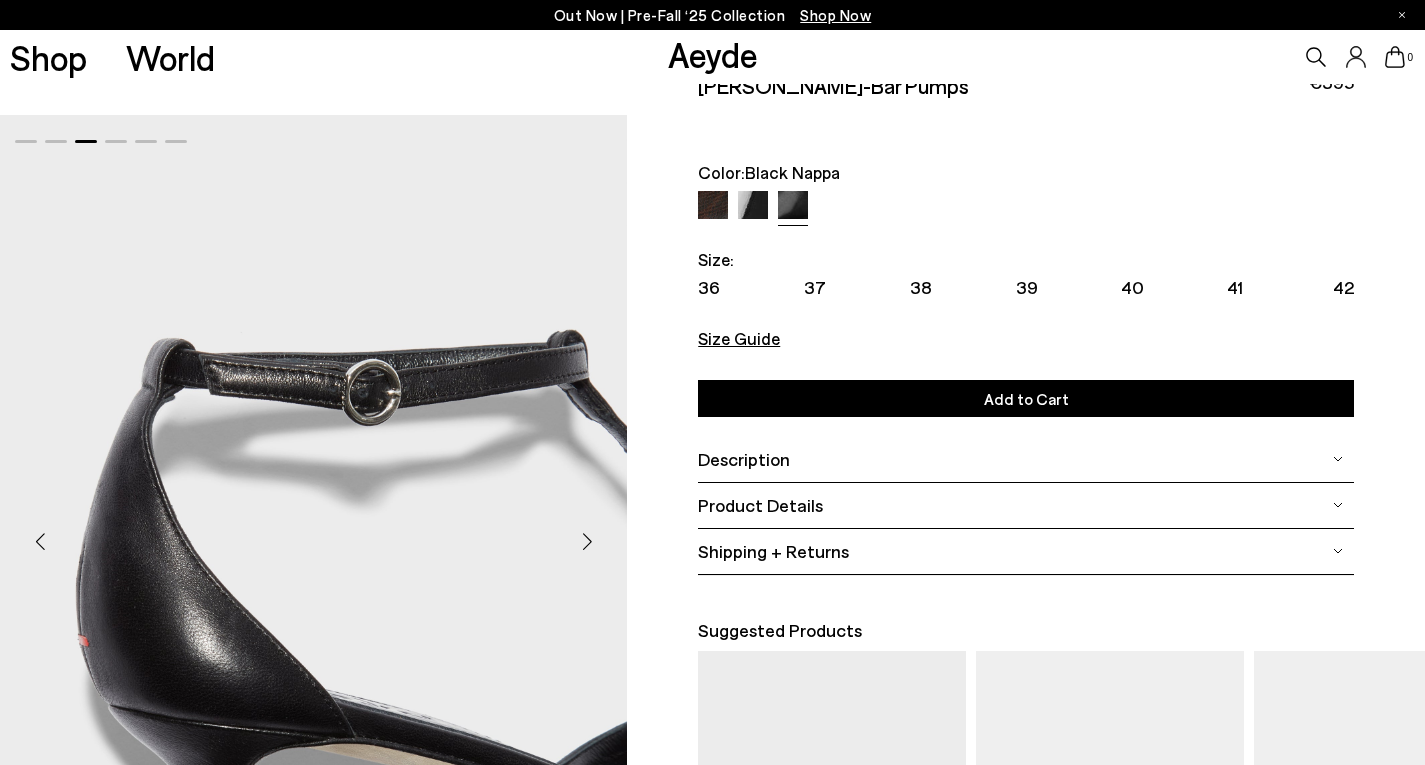 click at bounding box center [587, 541] 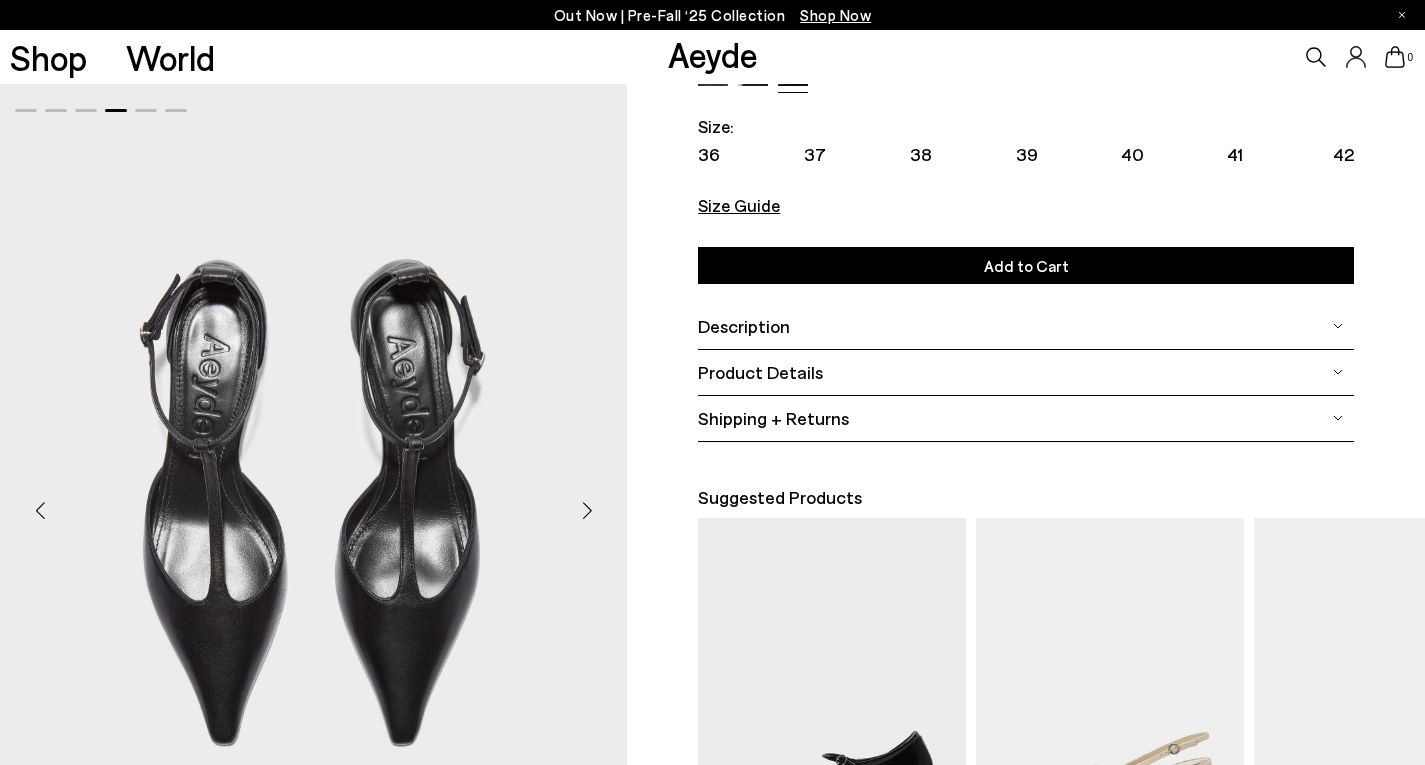 scroll, scrollTop: 193, scrollLeft: 0, axis: vertical 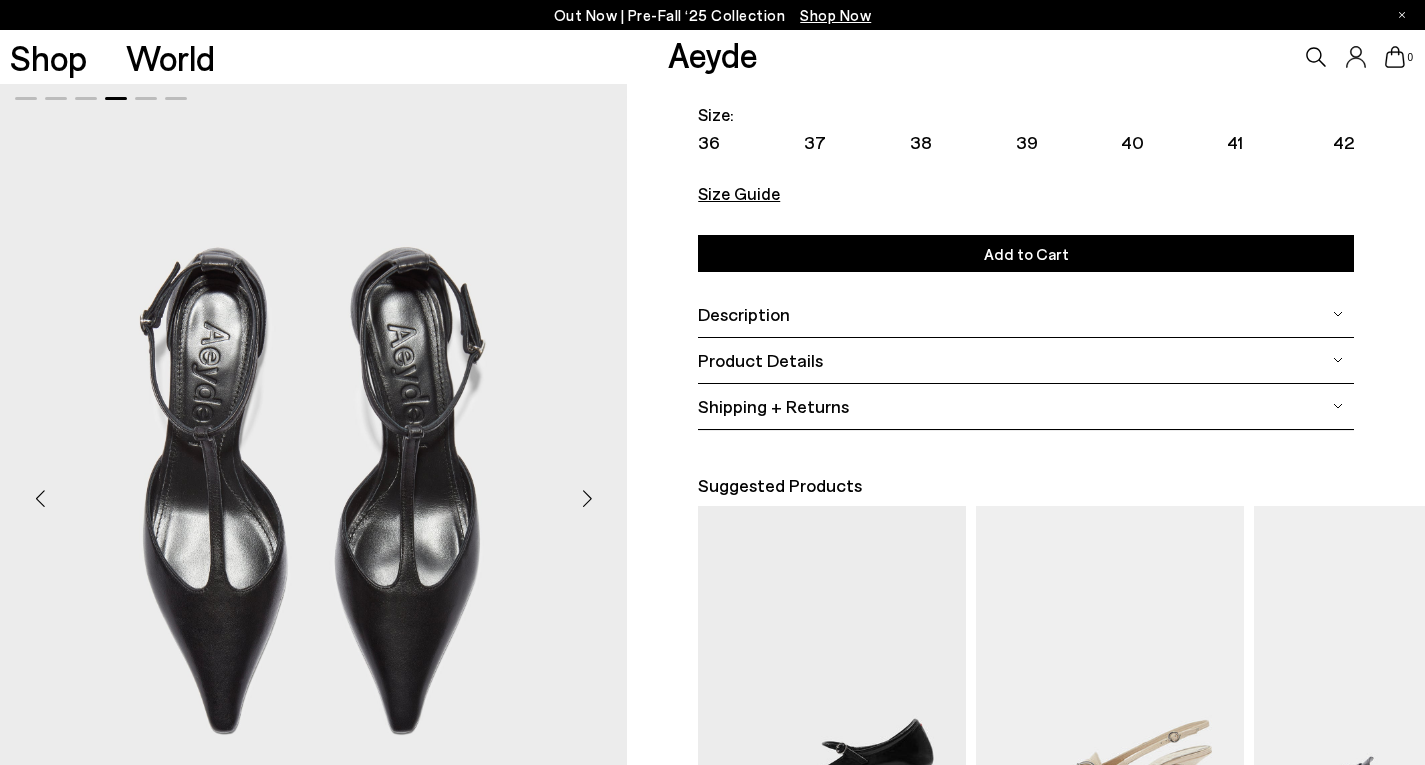 click at bounding box center [587, 498] 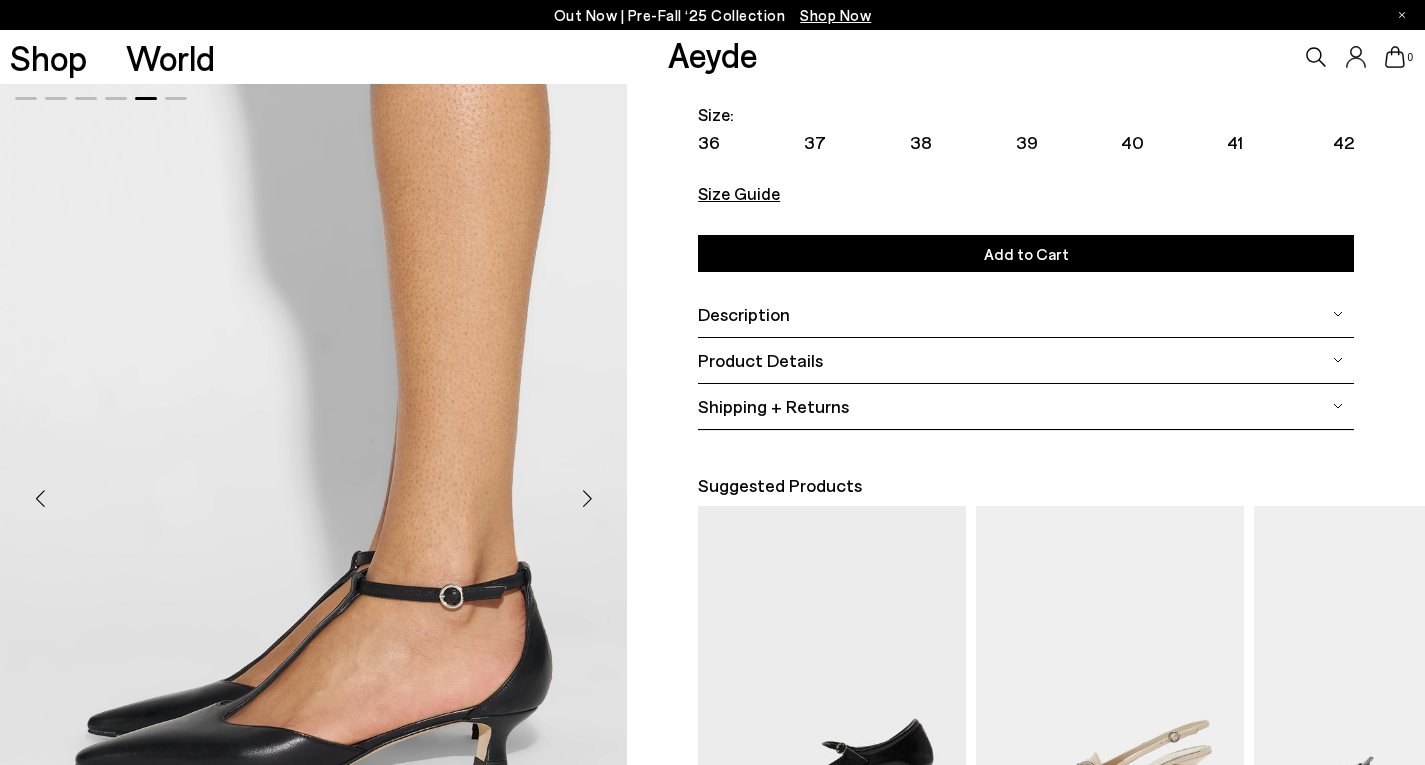 click at bounding box center (587, 498) 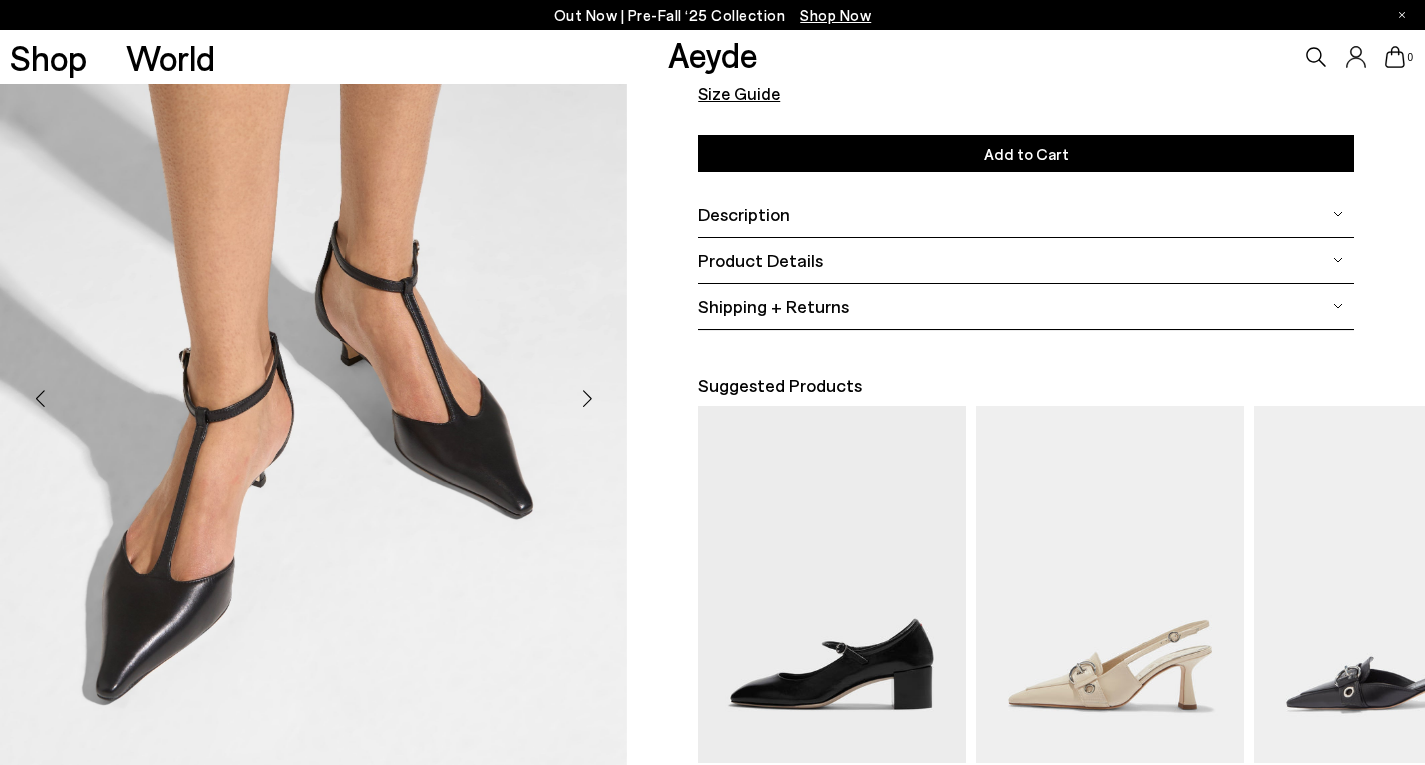 scroll, scrollTop: 0, scrollLeft: 0, axis: both 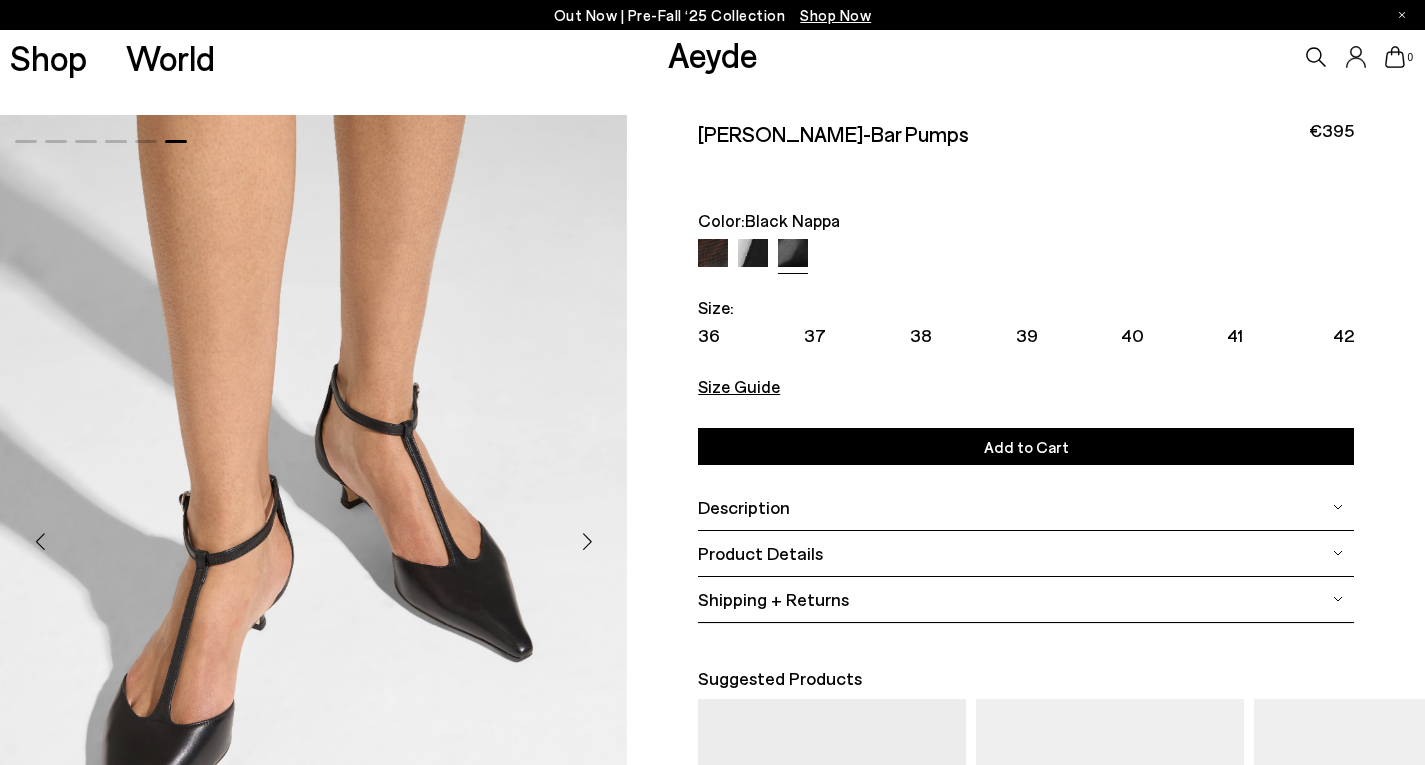 click at bounding box center (713, 254) 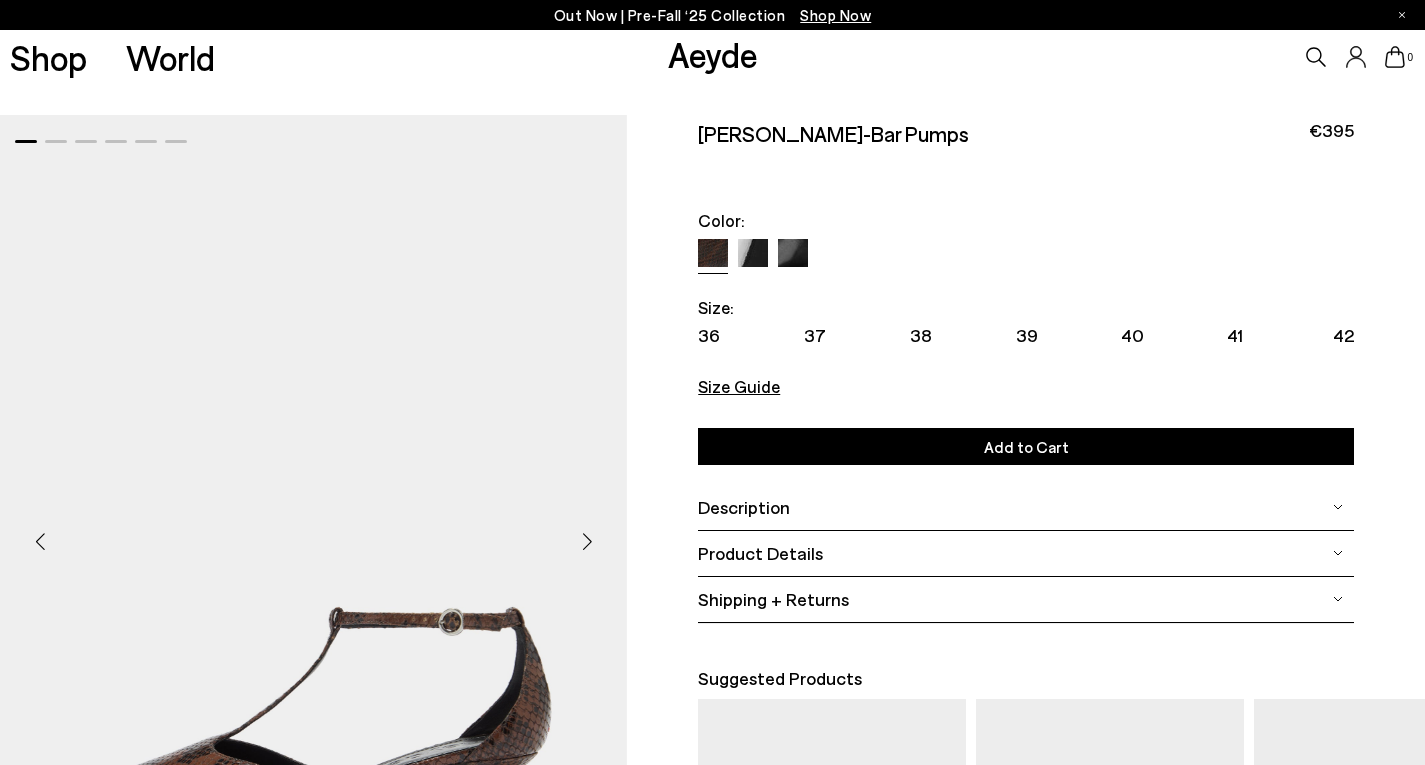 scroll, scrollTop: 356, scrollLeft: 0, axis: vertical 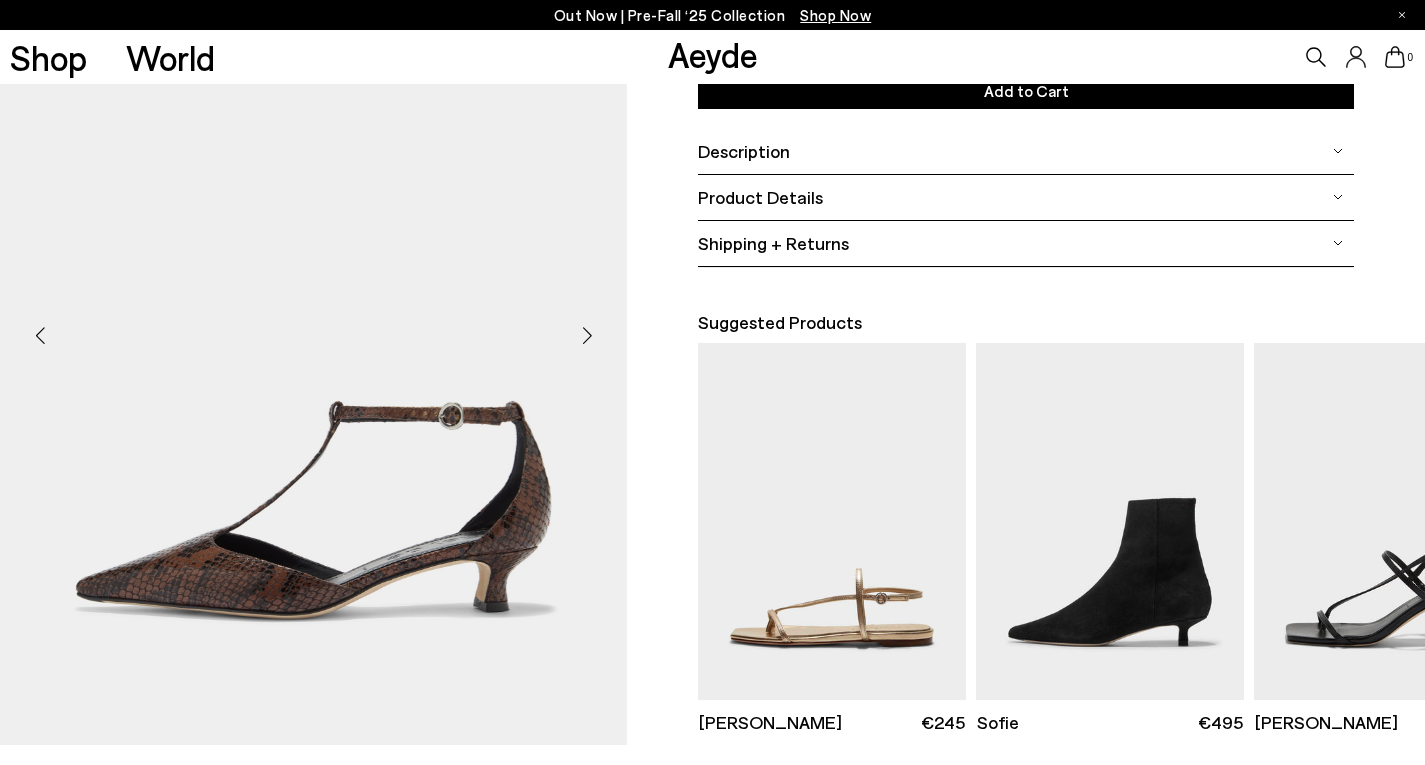 click at bounding box center [587, 335] 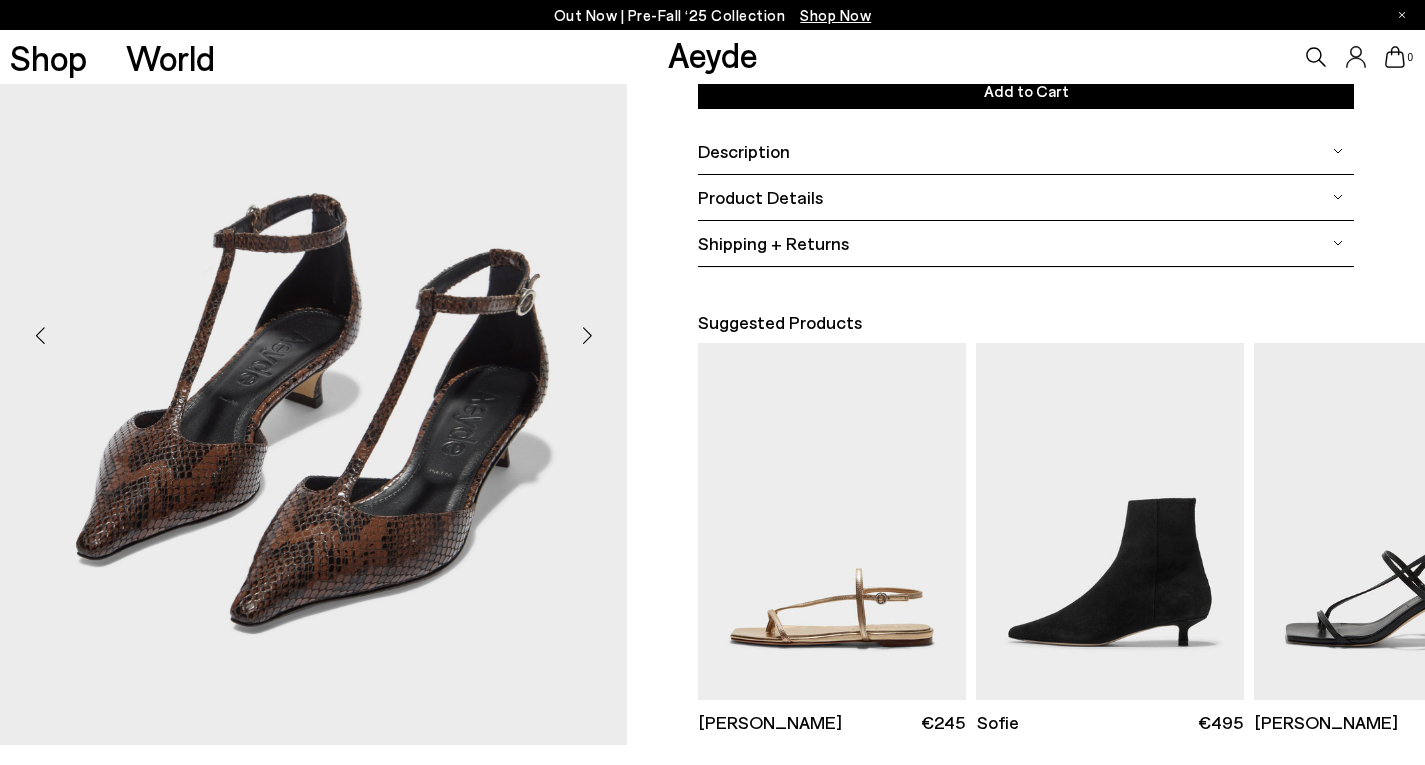 click at bounding box center [587, 335] 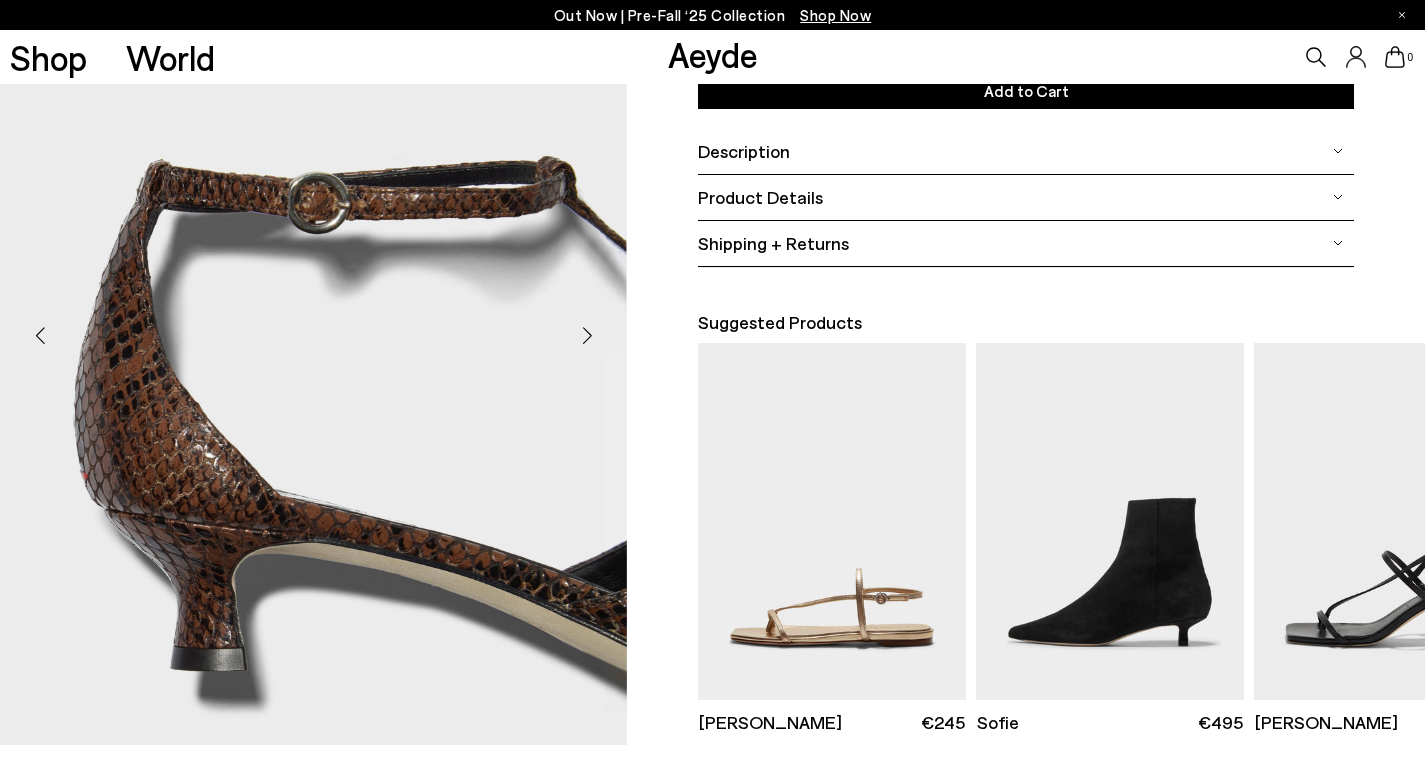 click at bounding box center (587, 335) 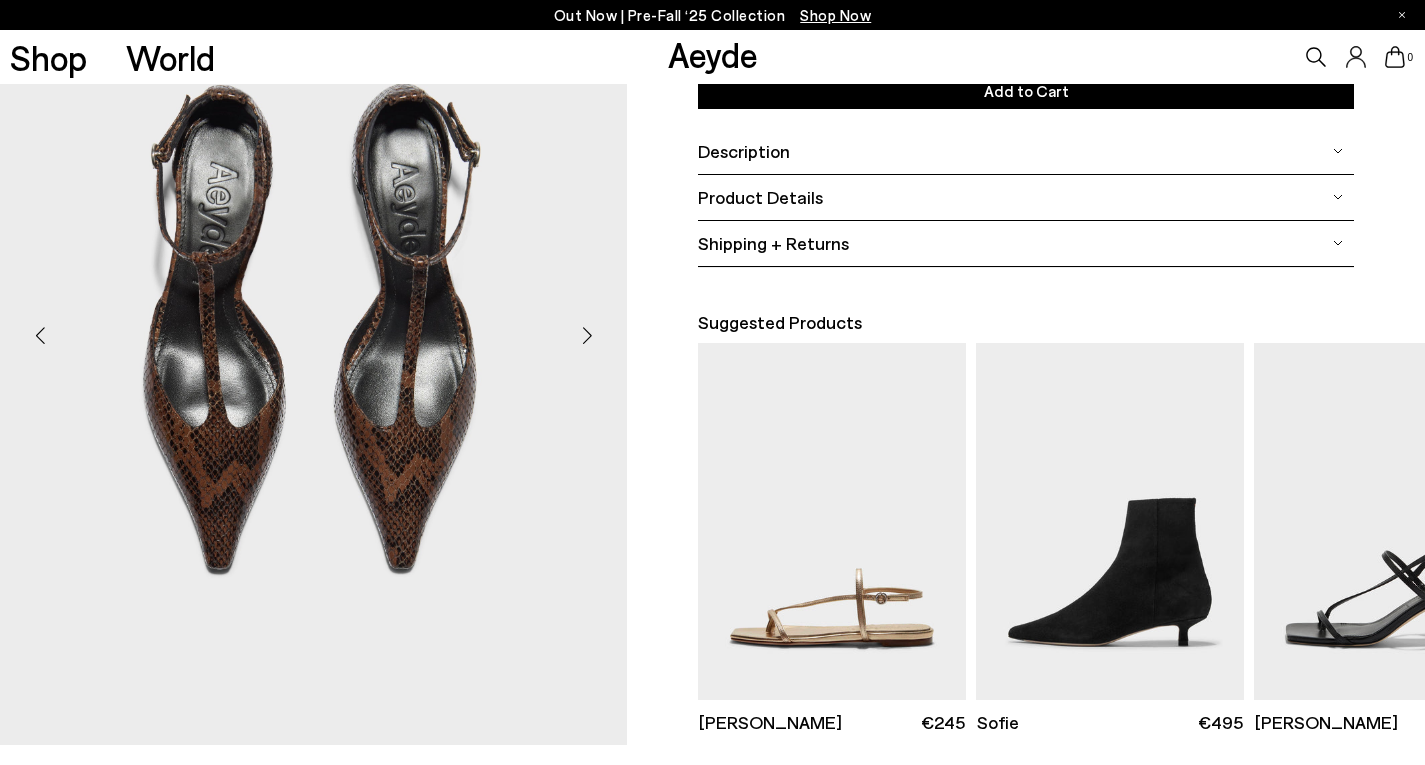 click at bounding box center [587, 335] 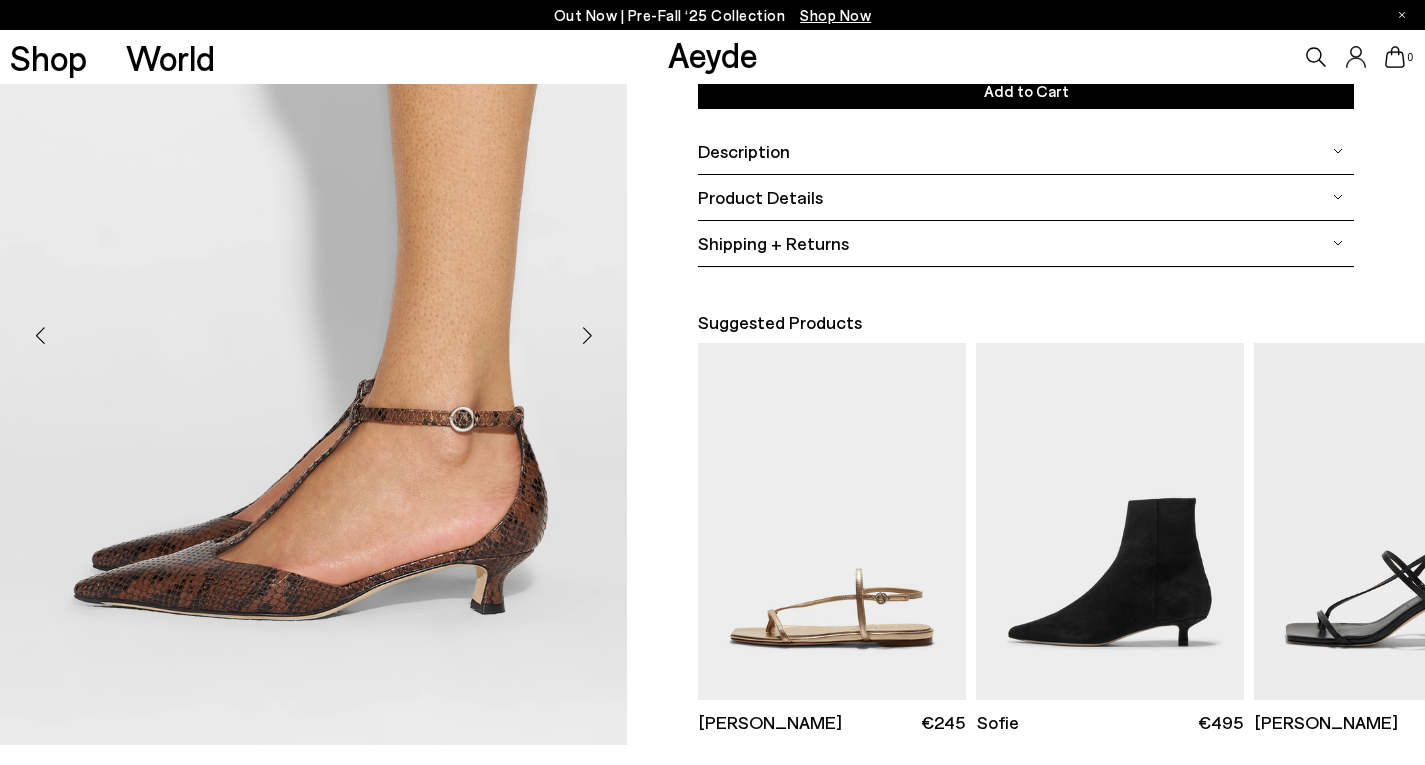 click at bounding box center [587, 335] 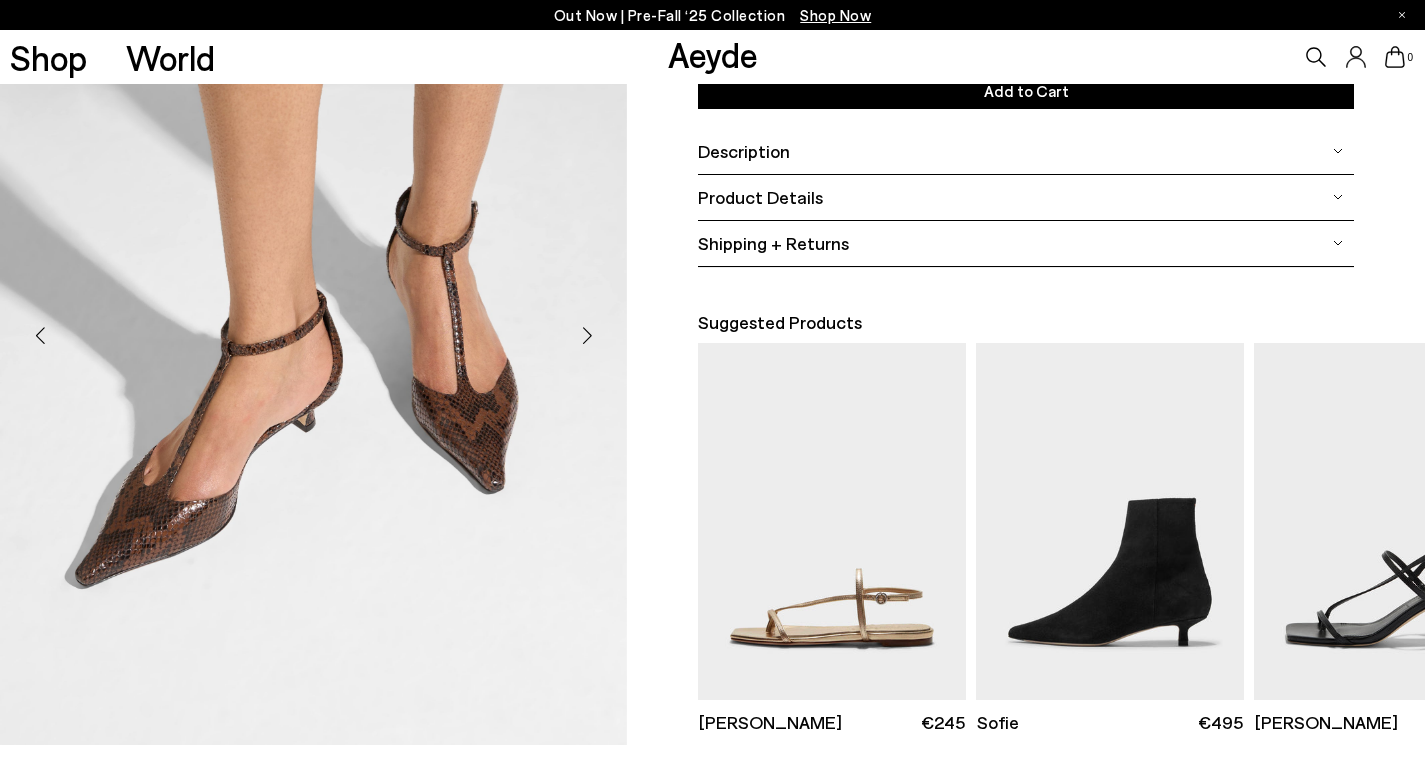 scroll, scrollTop: 0, scrollLeft: 0, axis: both 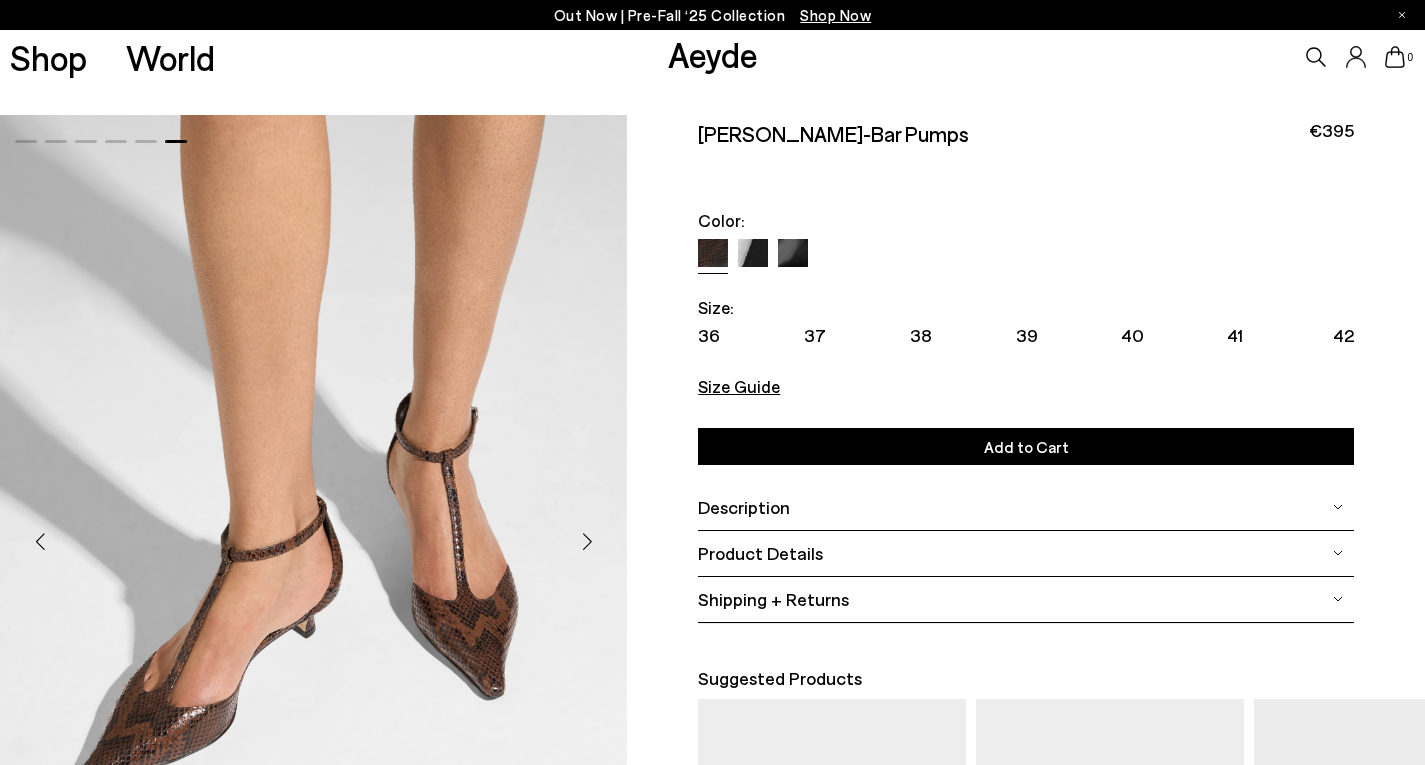 click at bounding box center (753, 254) 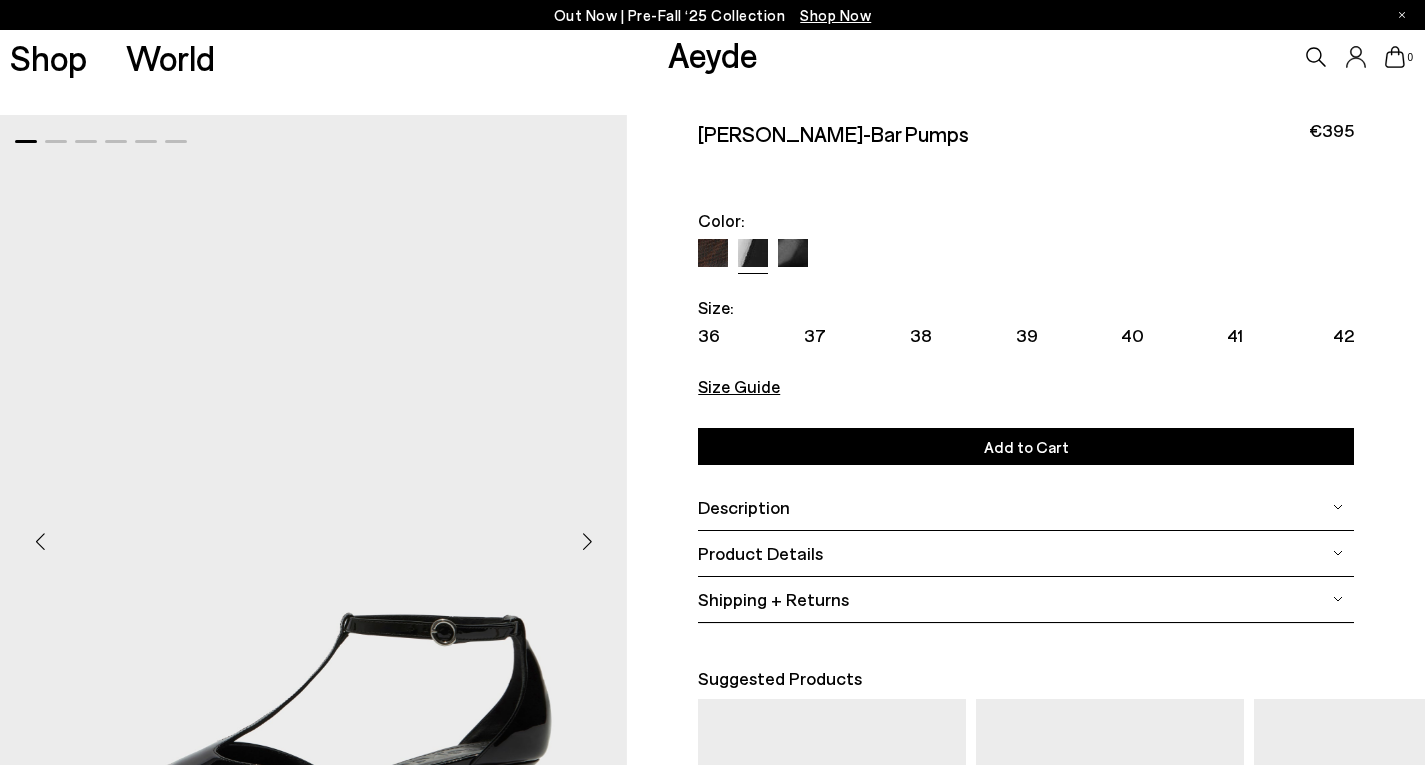 scroll, scrollTop: 0, scrollLeft: 0, axis: both 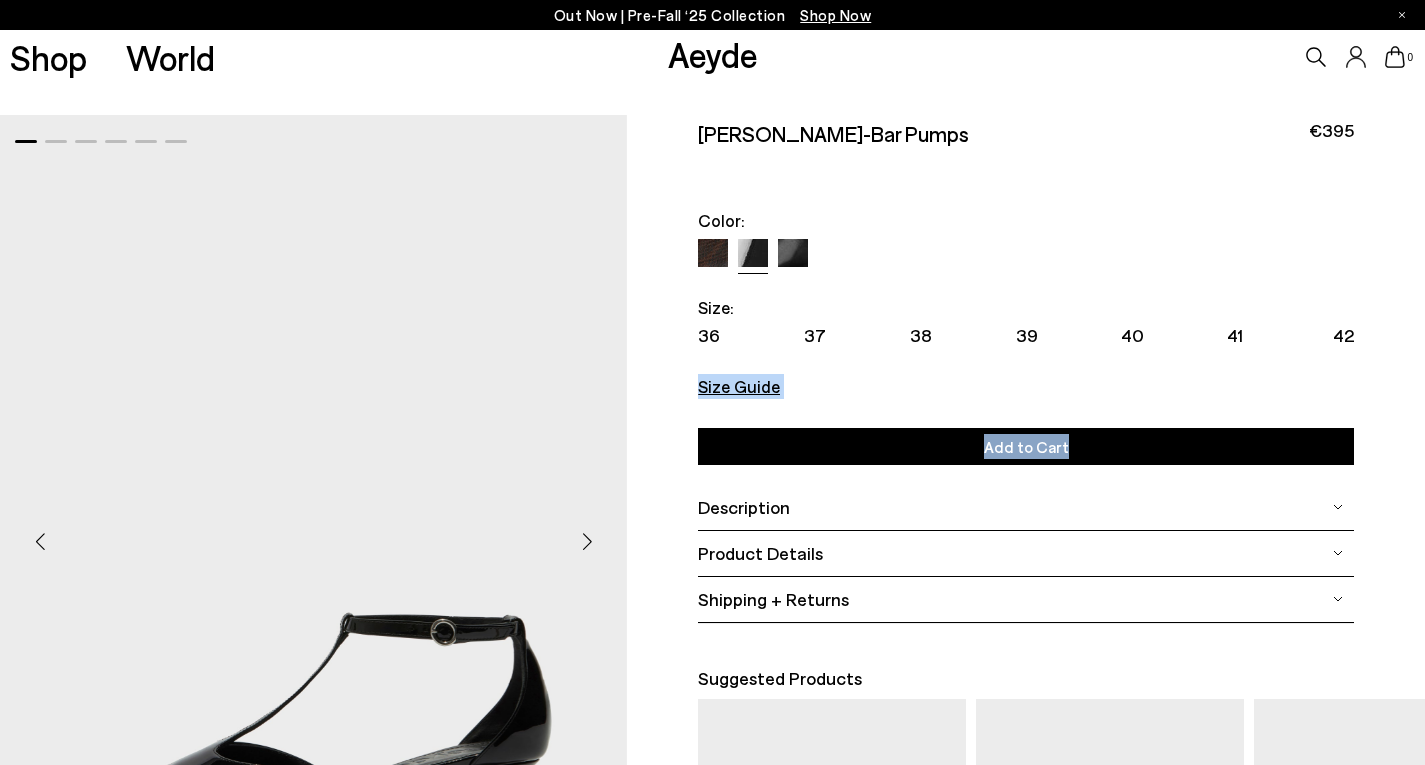 drag, startPoint x: 0, startPoint y: 0, endPoint x: 1428, endPoint y: 339, distance: 1467.687 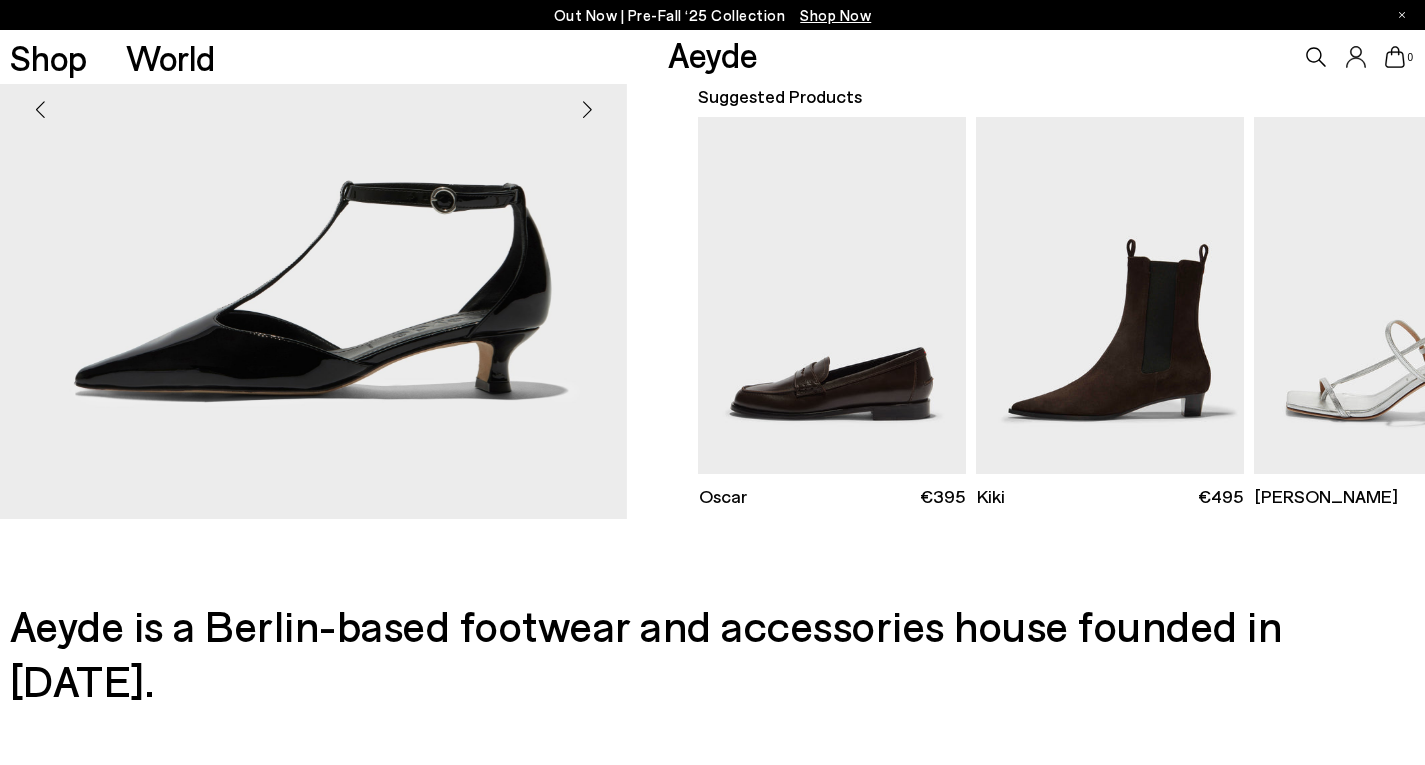 scroll, scrollTop: 585, scrollLeft: 0, axis: vertical 